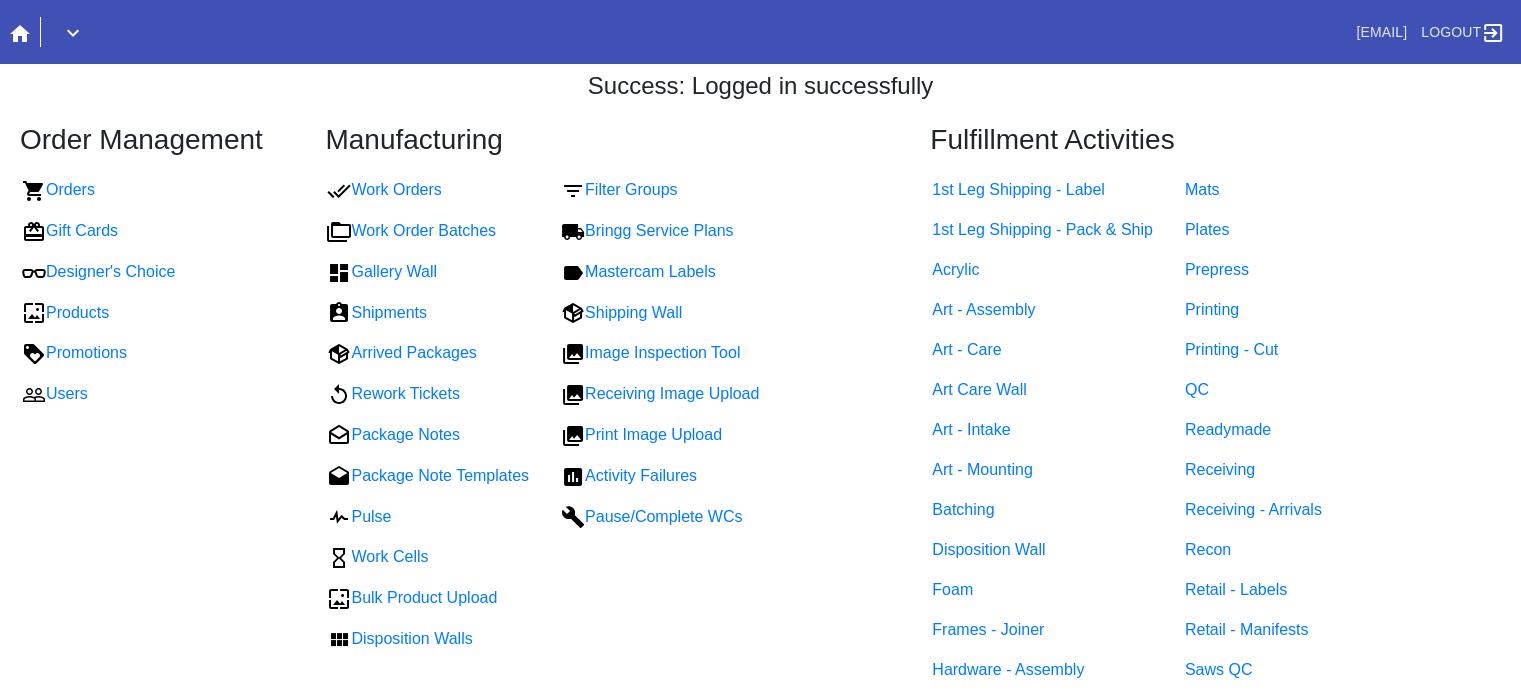 scroll, scrollTop: 81, scrollLeft: 0, axis: vertical 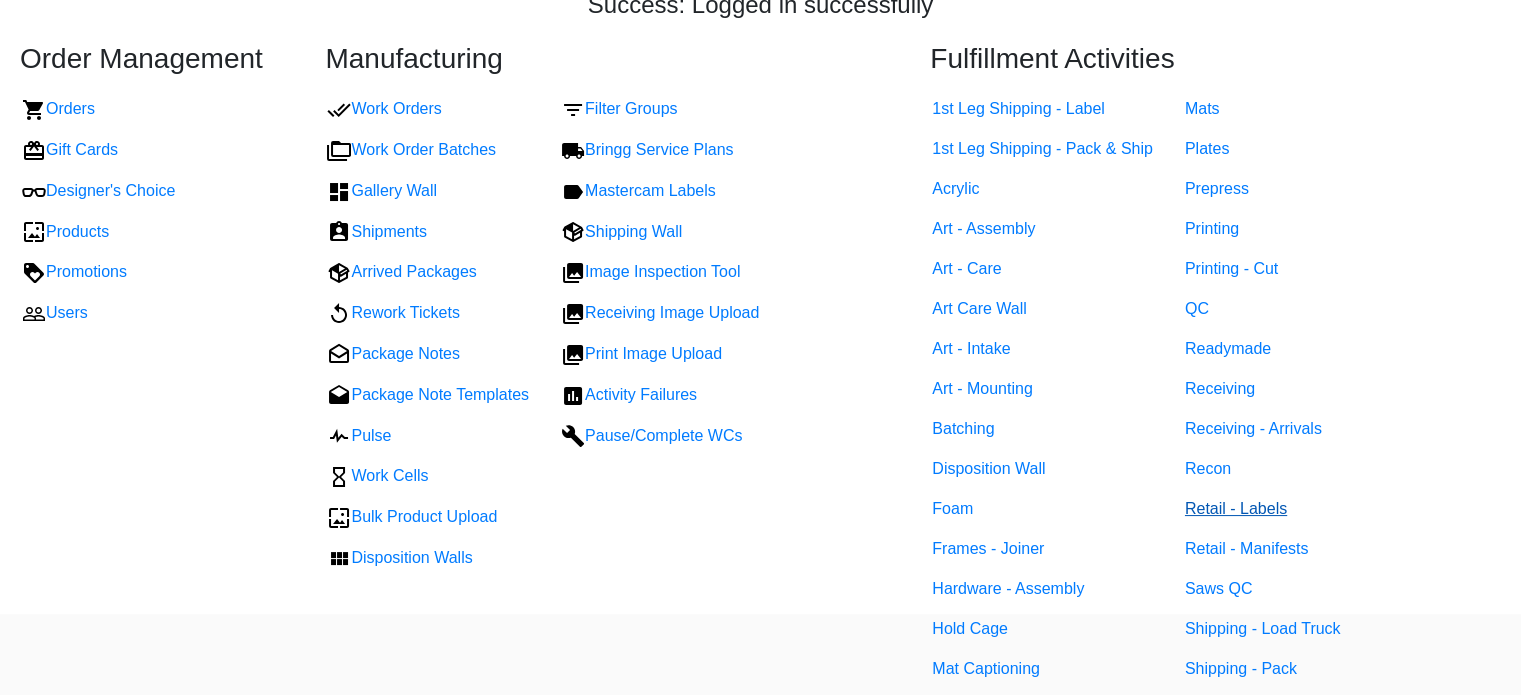 click on "Retail - Labels" at bounding box center [1236, 508] 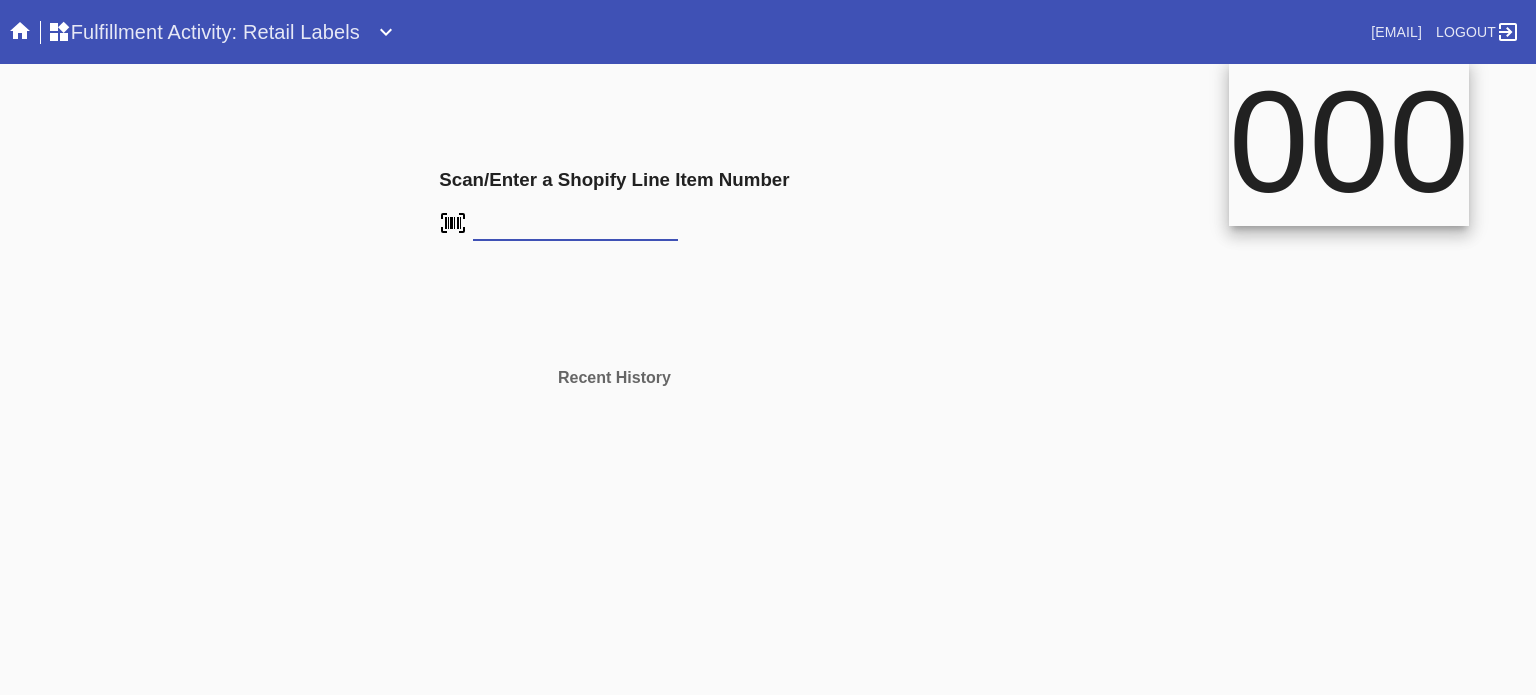 scroll, scrollTop: 0, scrollLeft: 0, axis: both 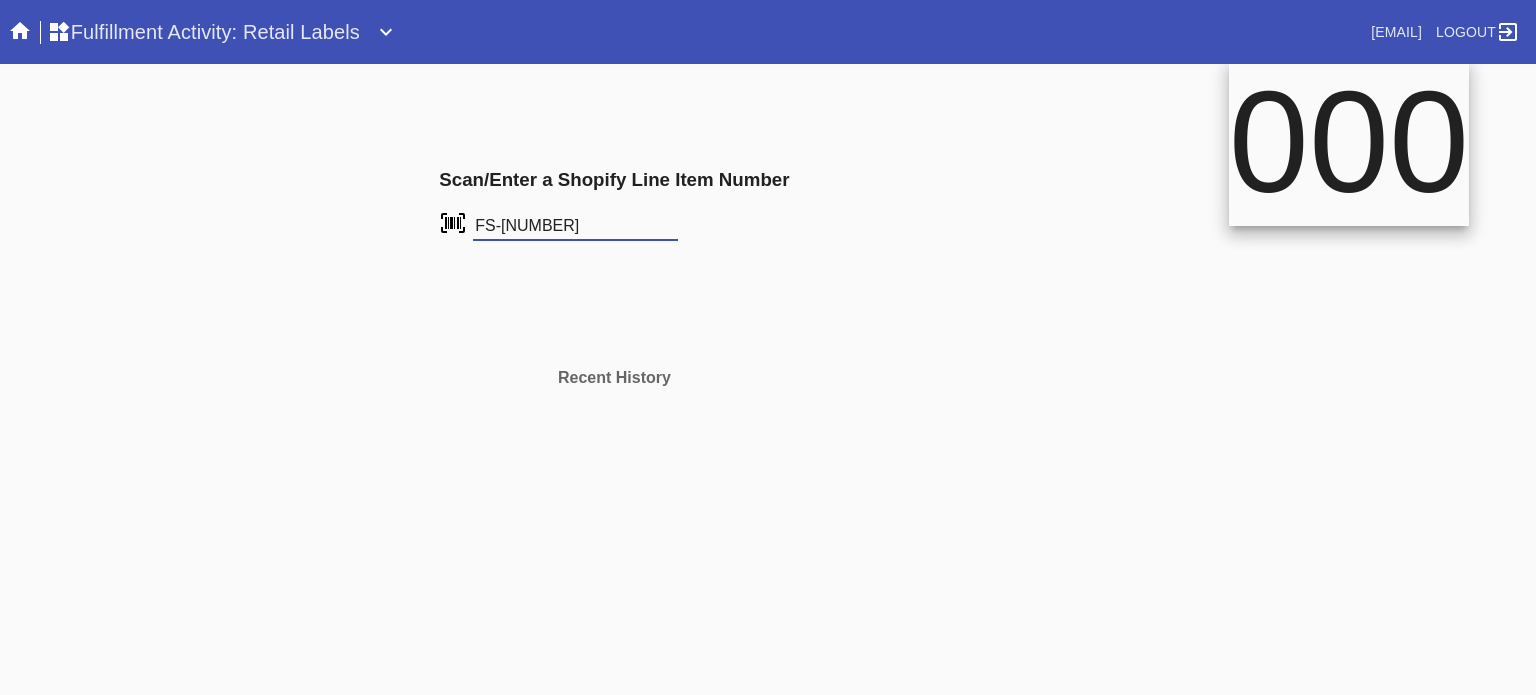 type on "FS-[NUMBER]" 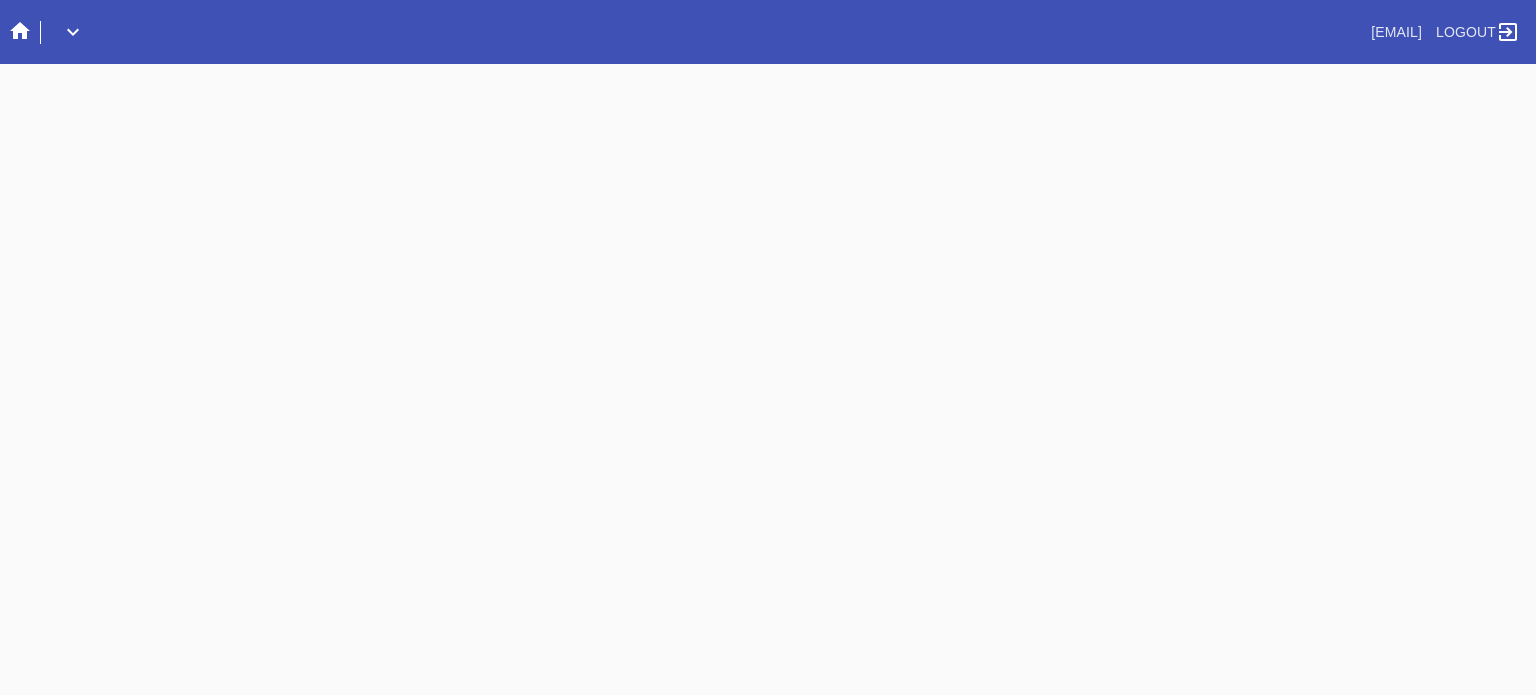 scroll, scrollTop: 0, scrollLeft: 0, axis: both 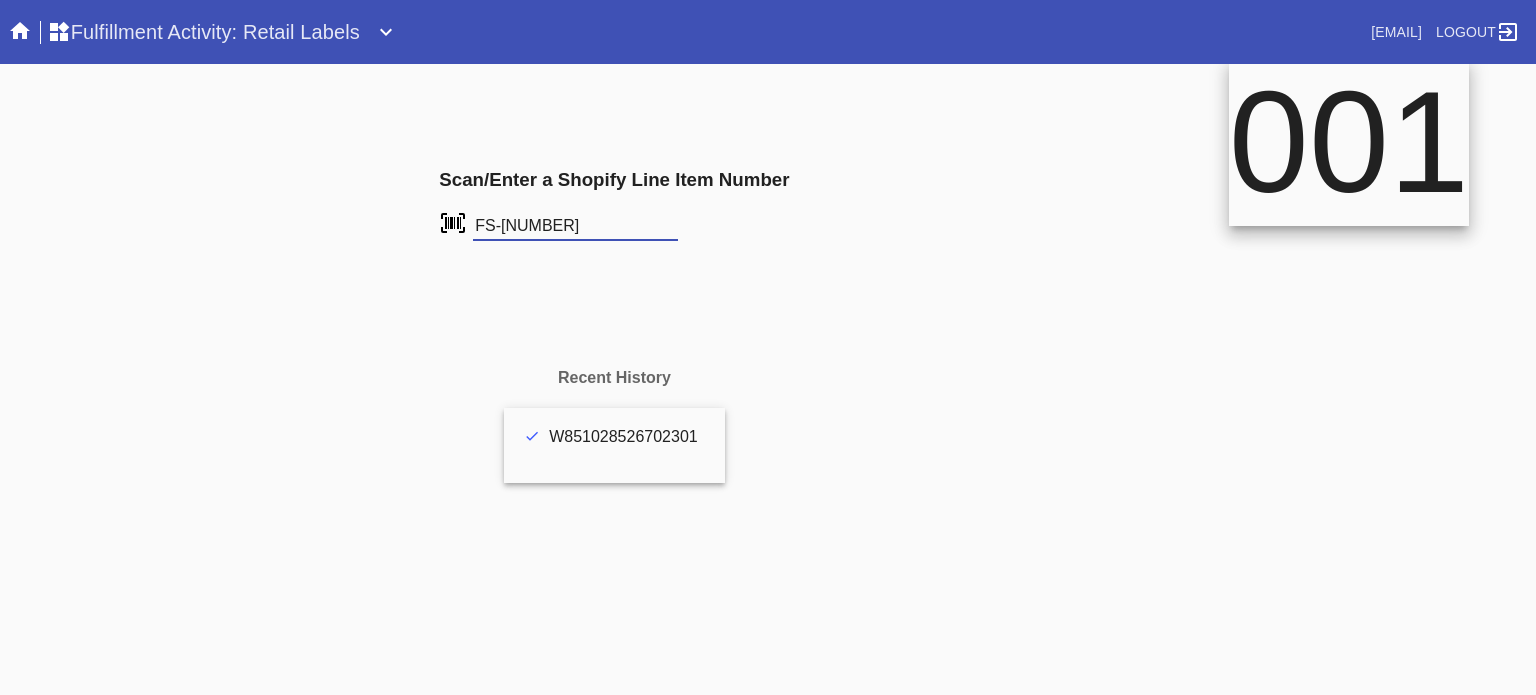 type on "FS-[NUMBER]" 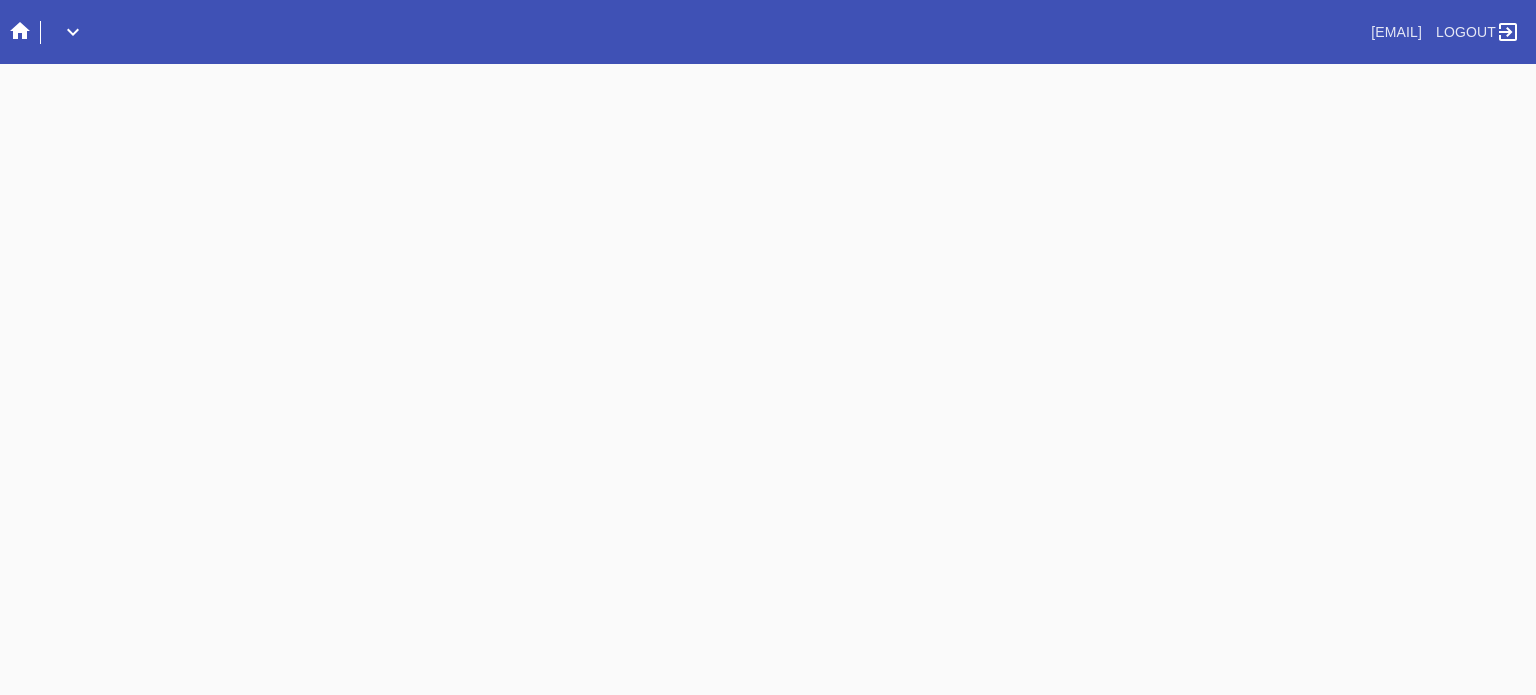 scroll, scrollTop: 0, scrollLeft: 0, axis: both 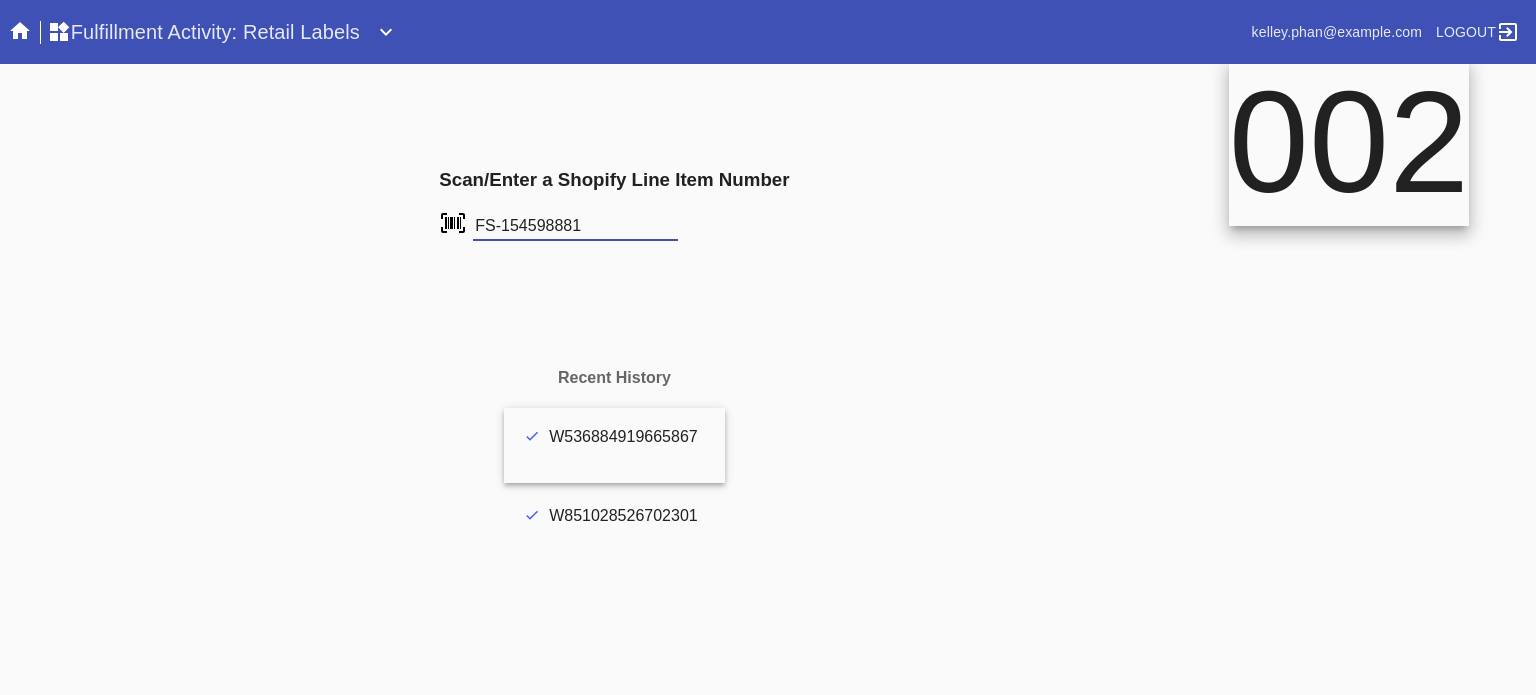 type on "FS-154598881" 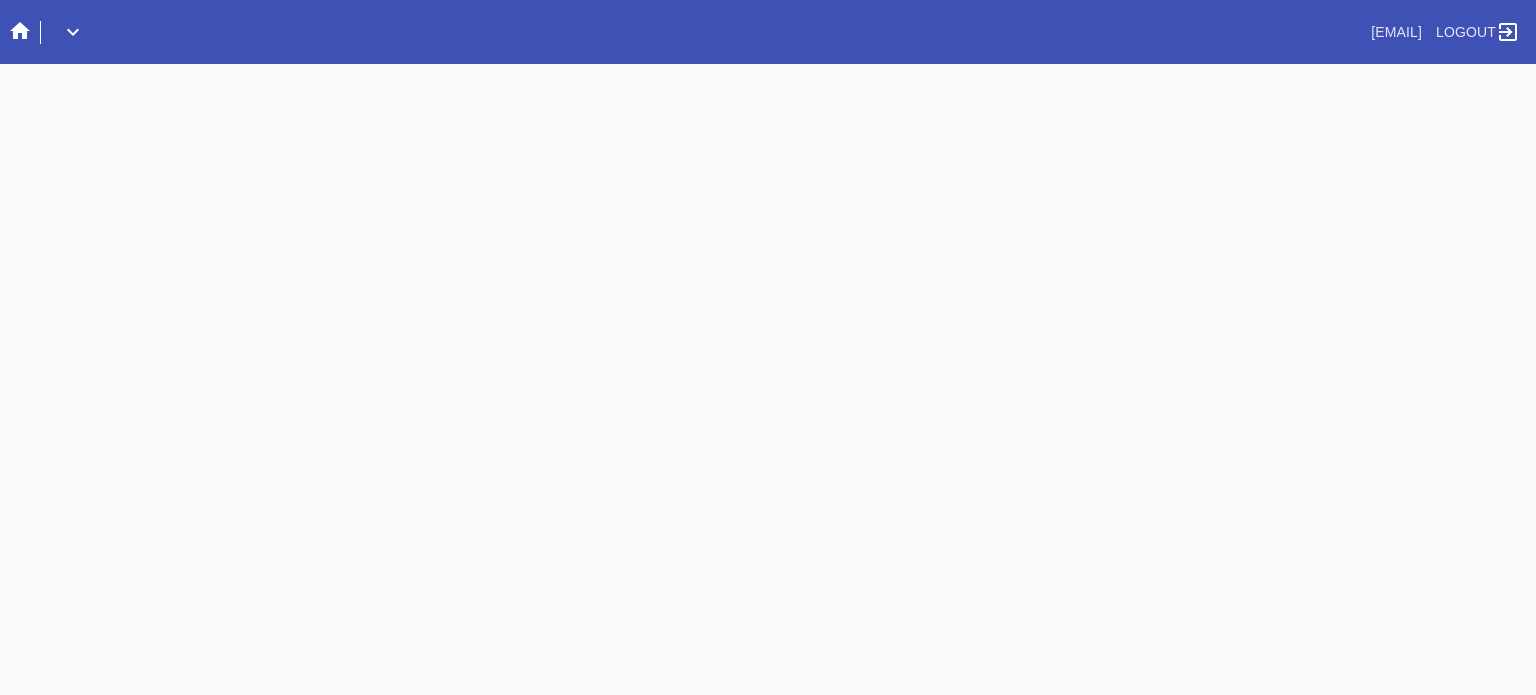 scroll, scrollTop: 0, scrollLeft: 0, axis: both 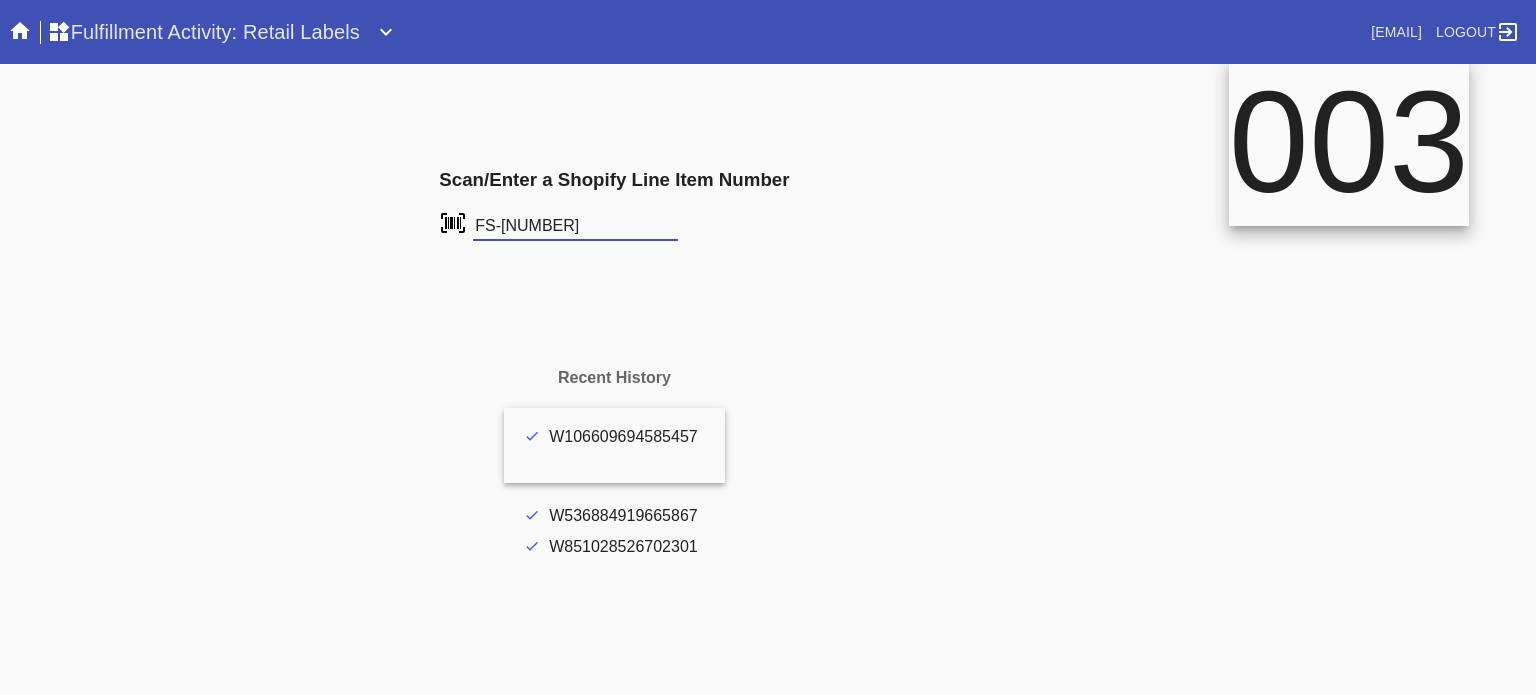 type on "FS-[NUMBER]" 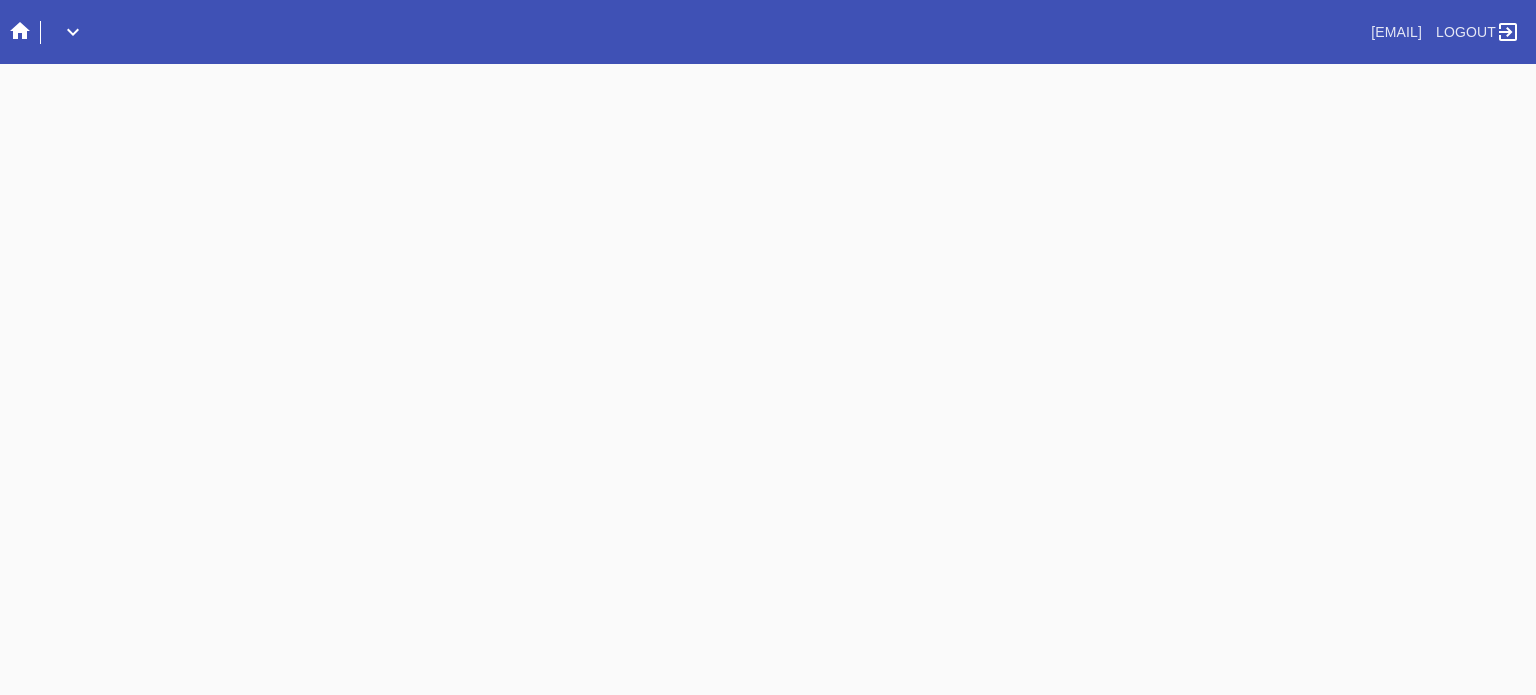 scroll, scrollTop: 0, scrollLeft: 0, axis: both 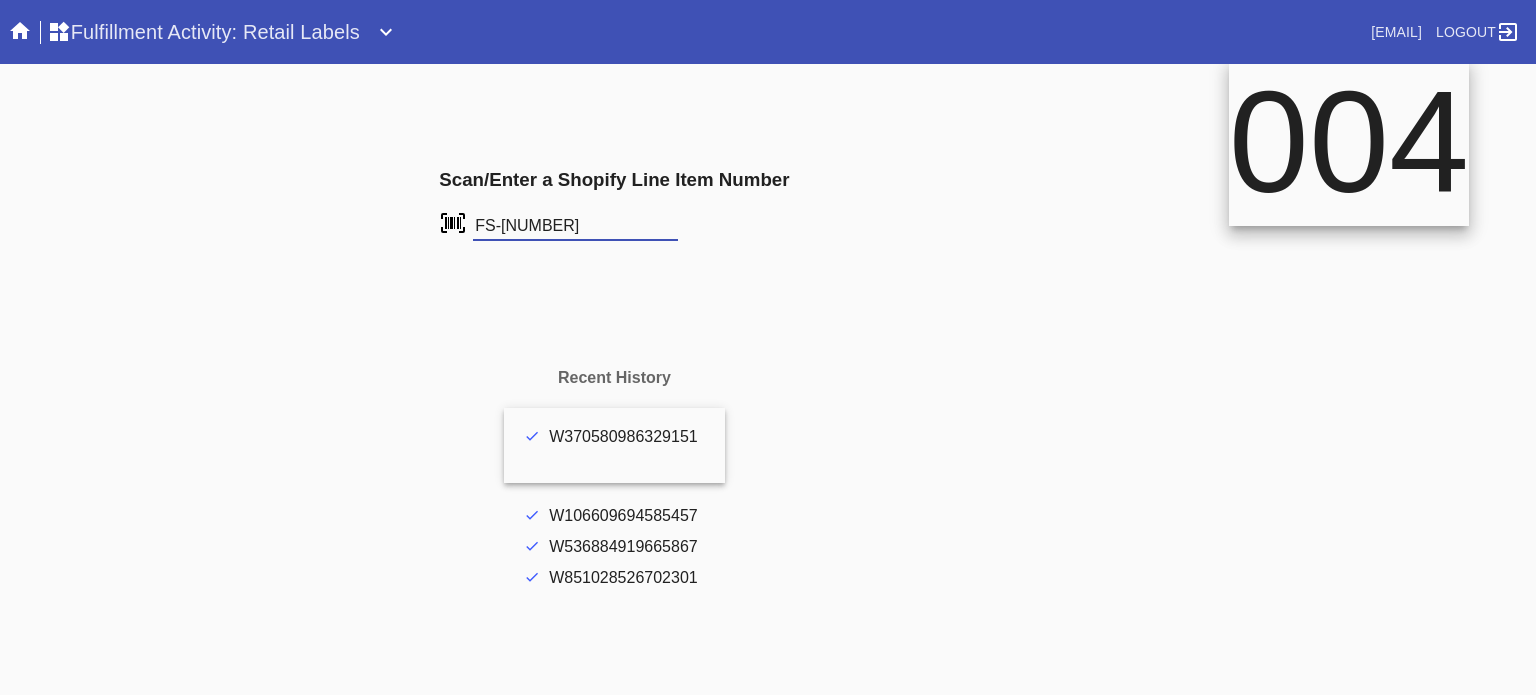 type on "FS-[NUMBER]" 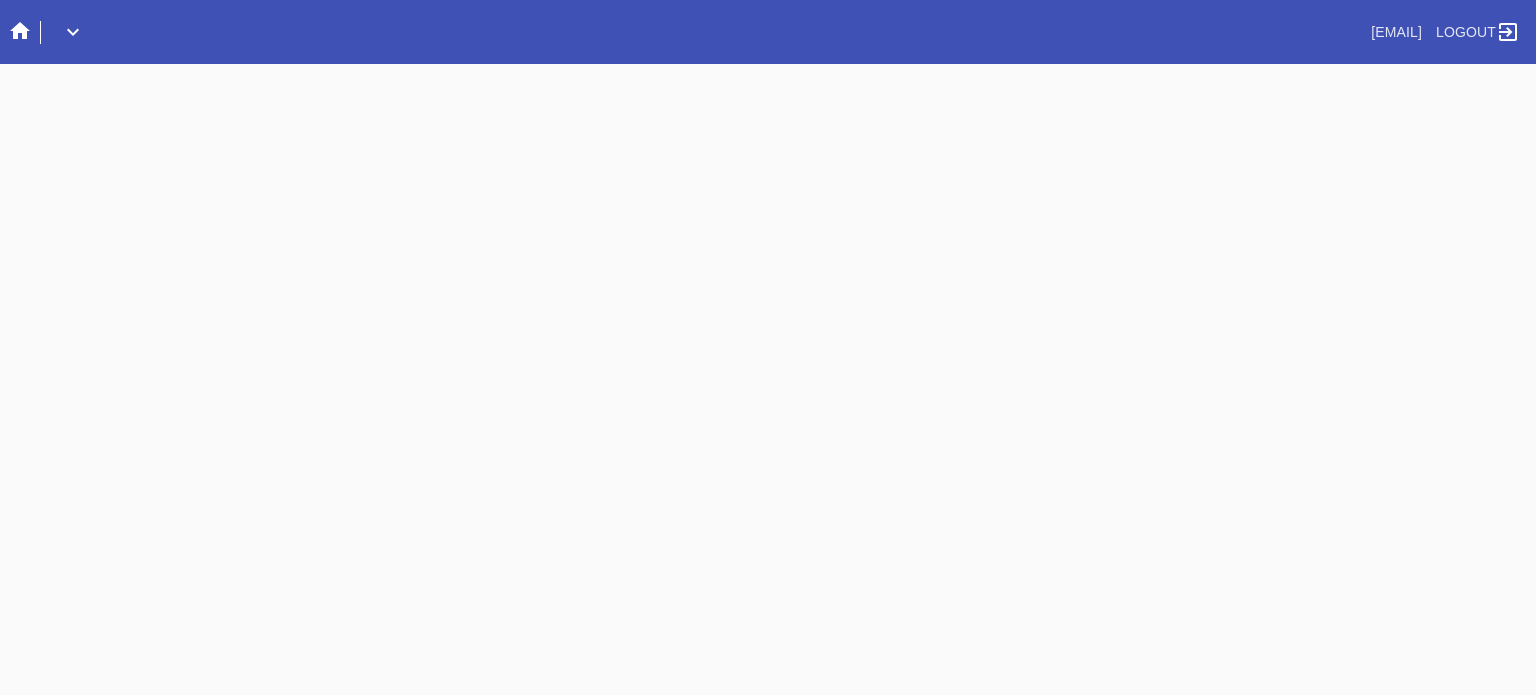 scroll, scrollTop: 0, scrollLeft: 0, axis: both 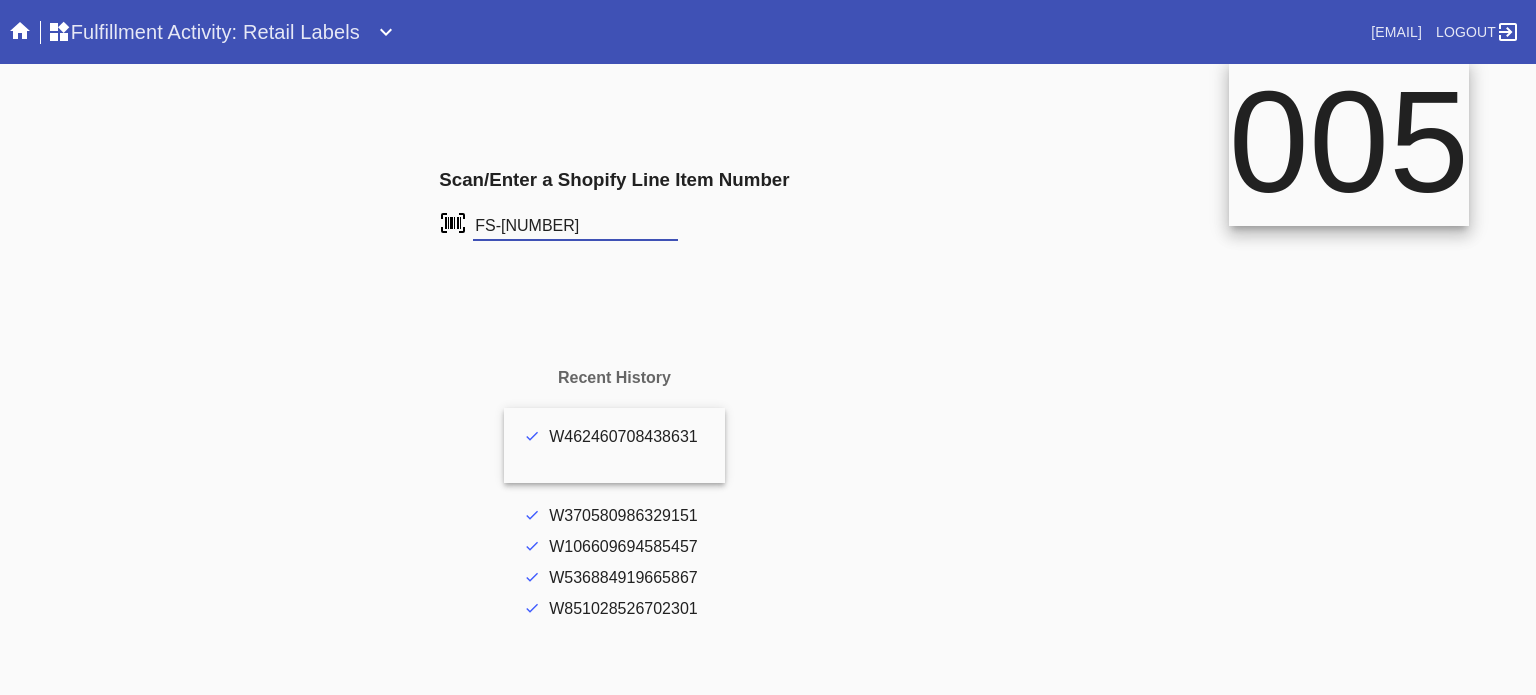type on "FS-[NUMBER]" 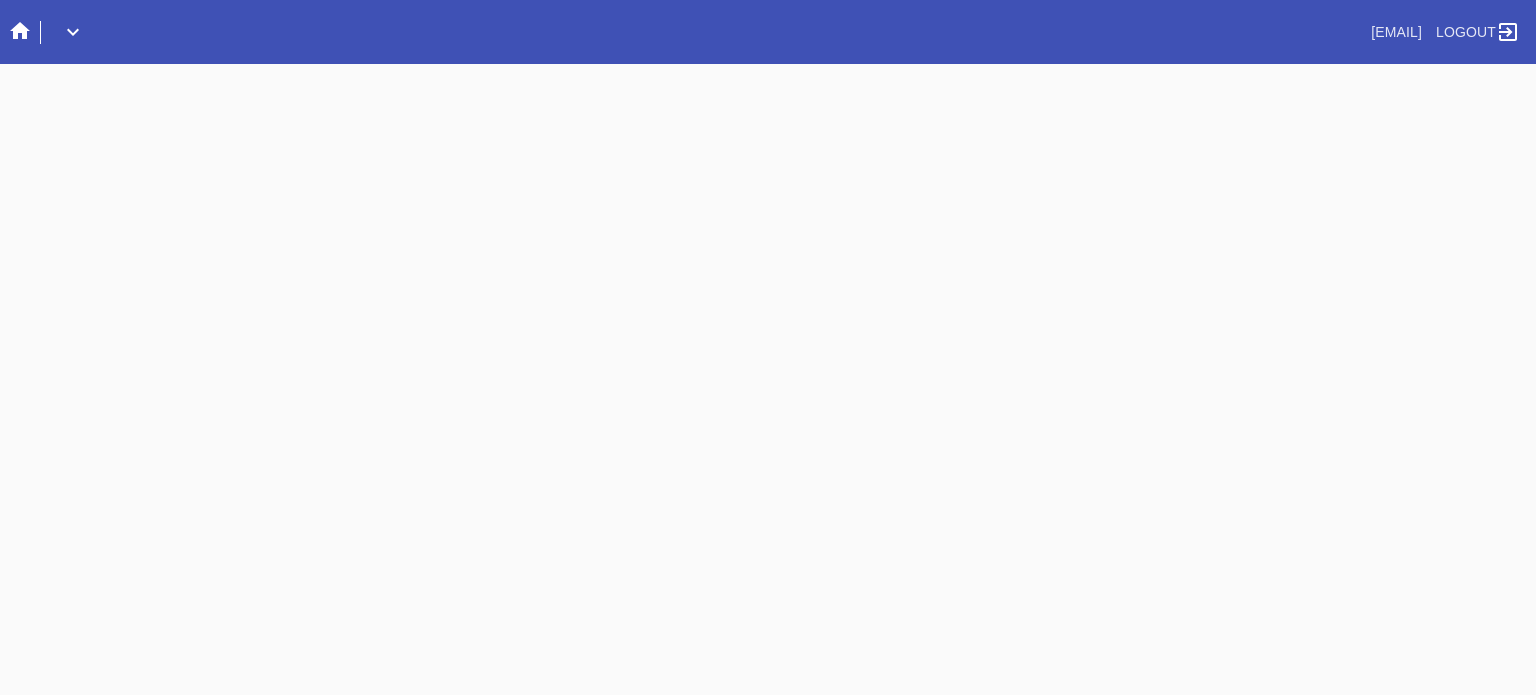 scroll, scrollTop: 0, scrollLeft: 0, axis: both 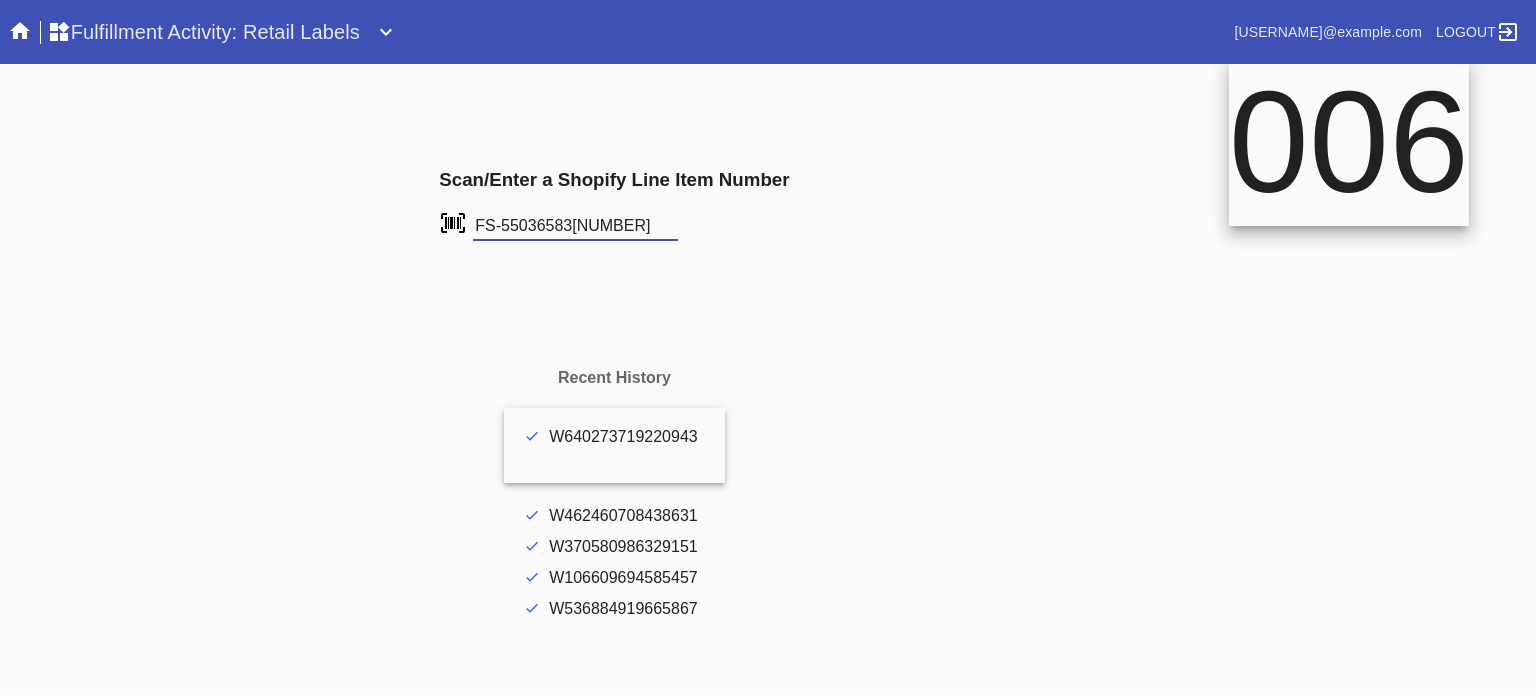 type on "FS-55036583[NUMBER]" 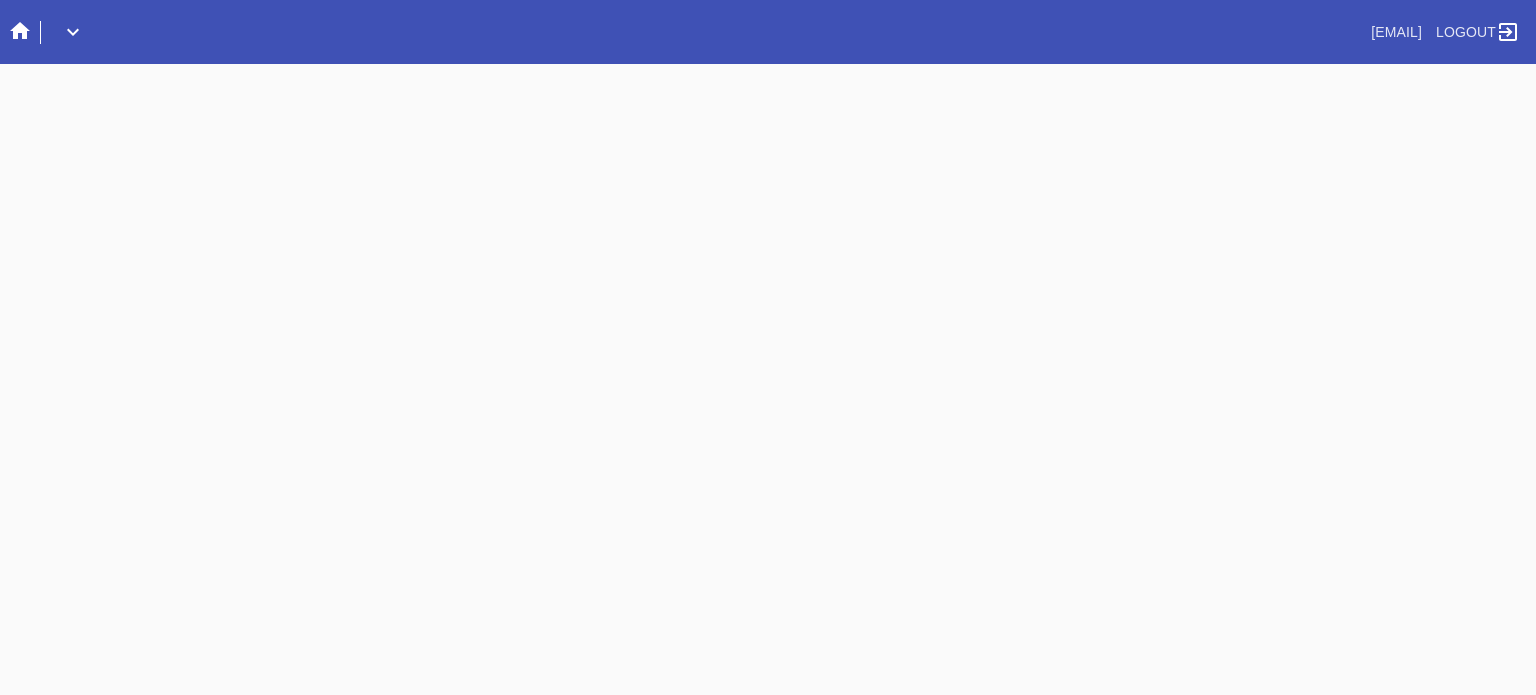 scroll, scrollTop: 0, scrollLeft: 0, axis: both 